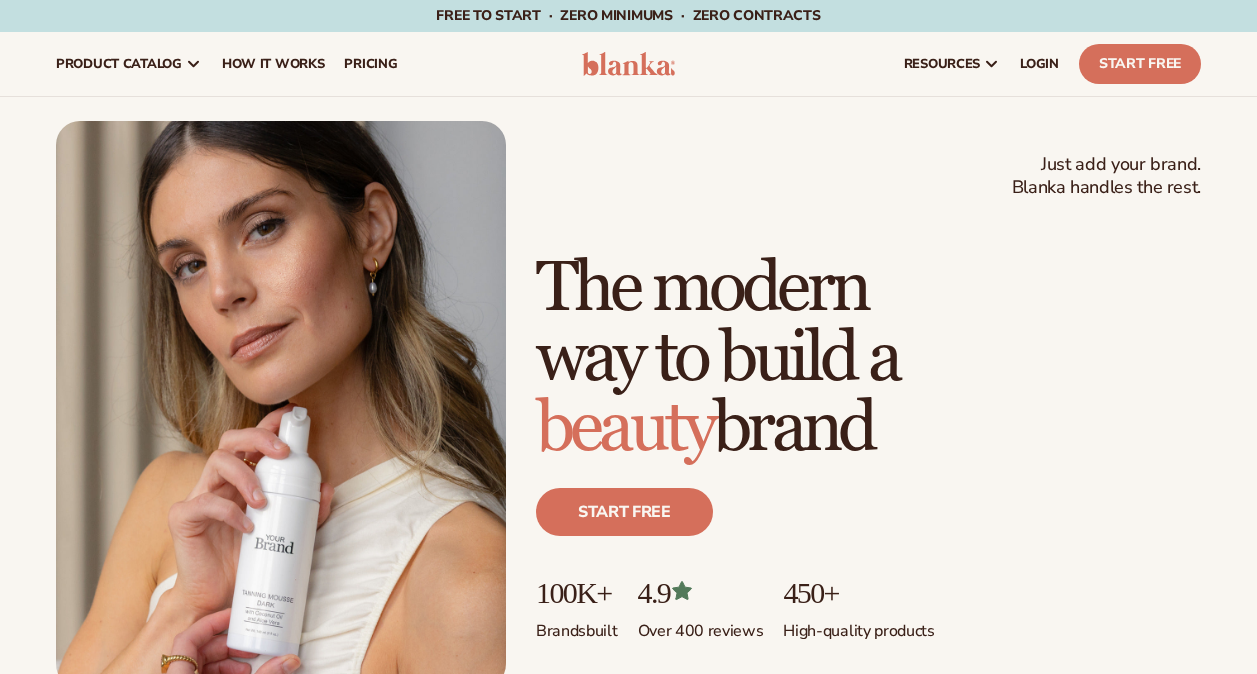 scroll, scrollTop: 0, scrollLeft: 0, axis: both 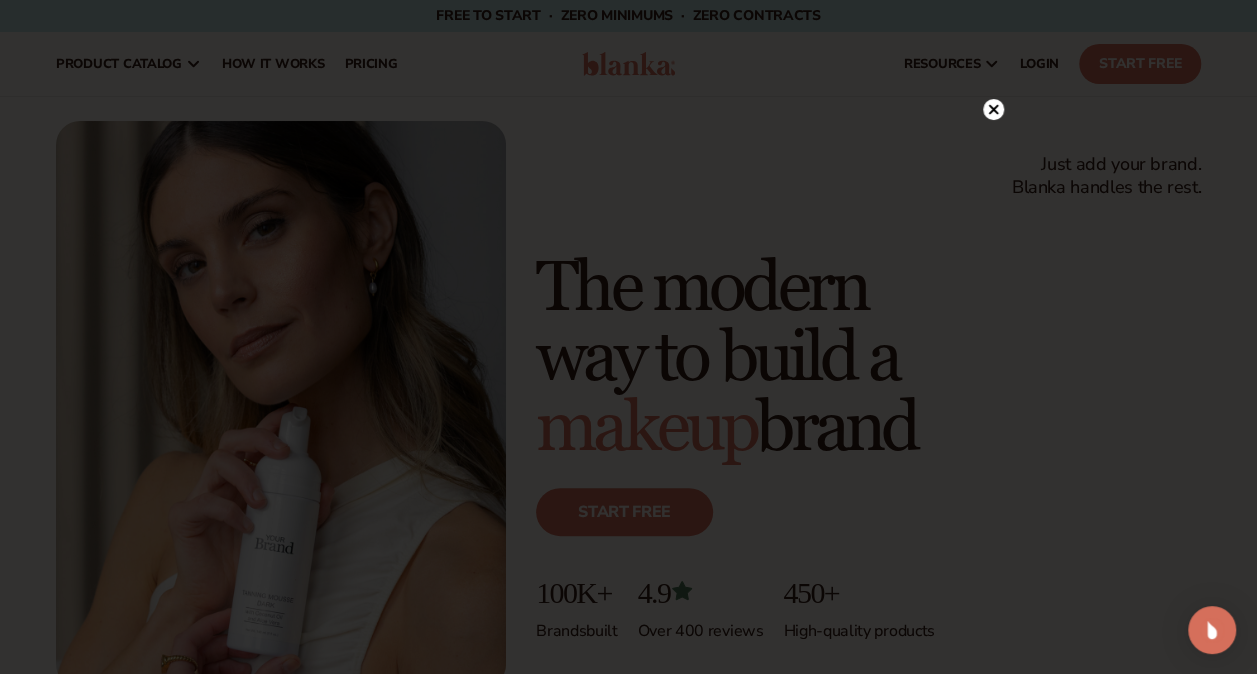 click 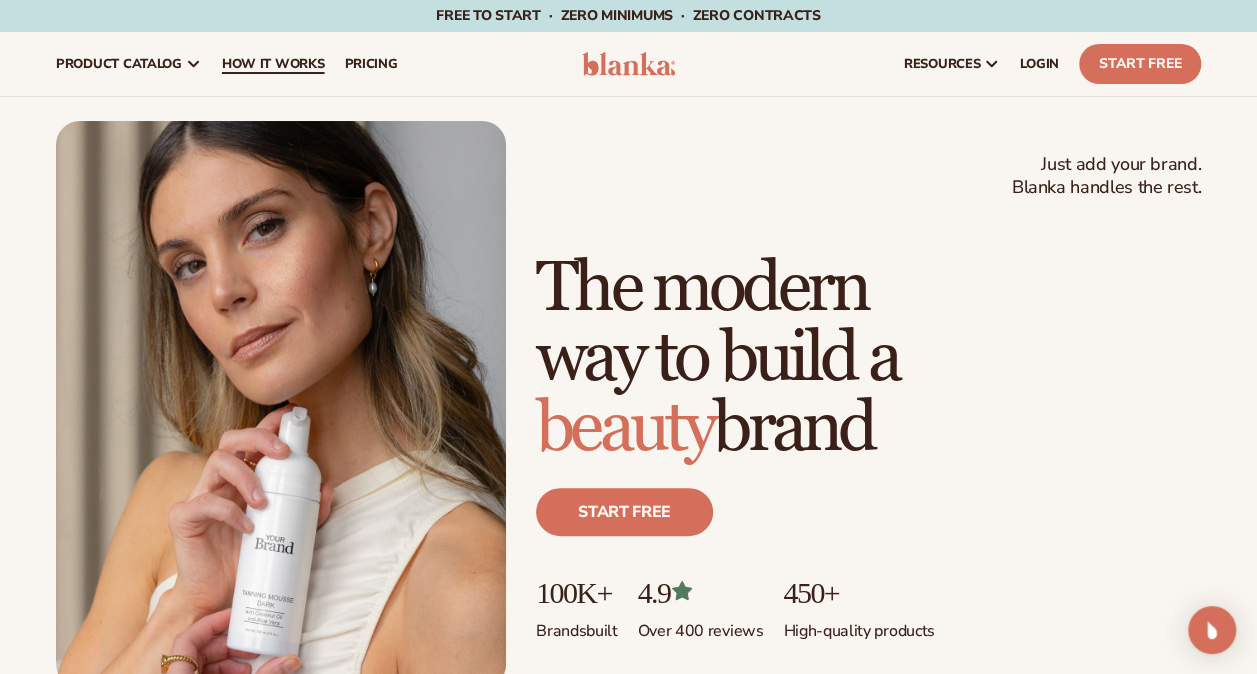 click on "How It Works" at bounding box center [273, 64] 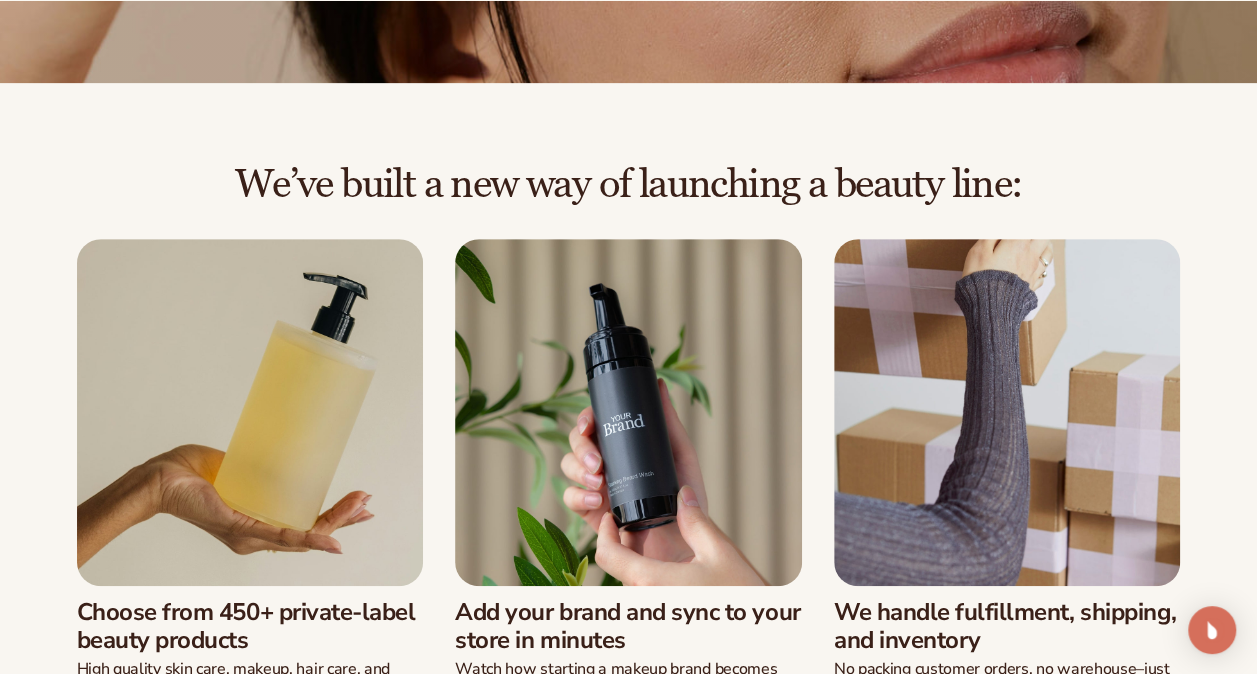 scroll, scrollTop: 400, scrollLeft: 0, axis: vertical 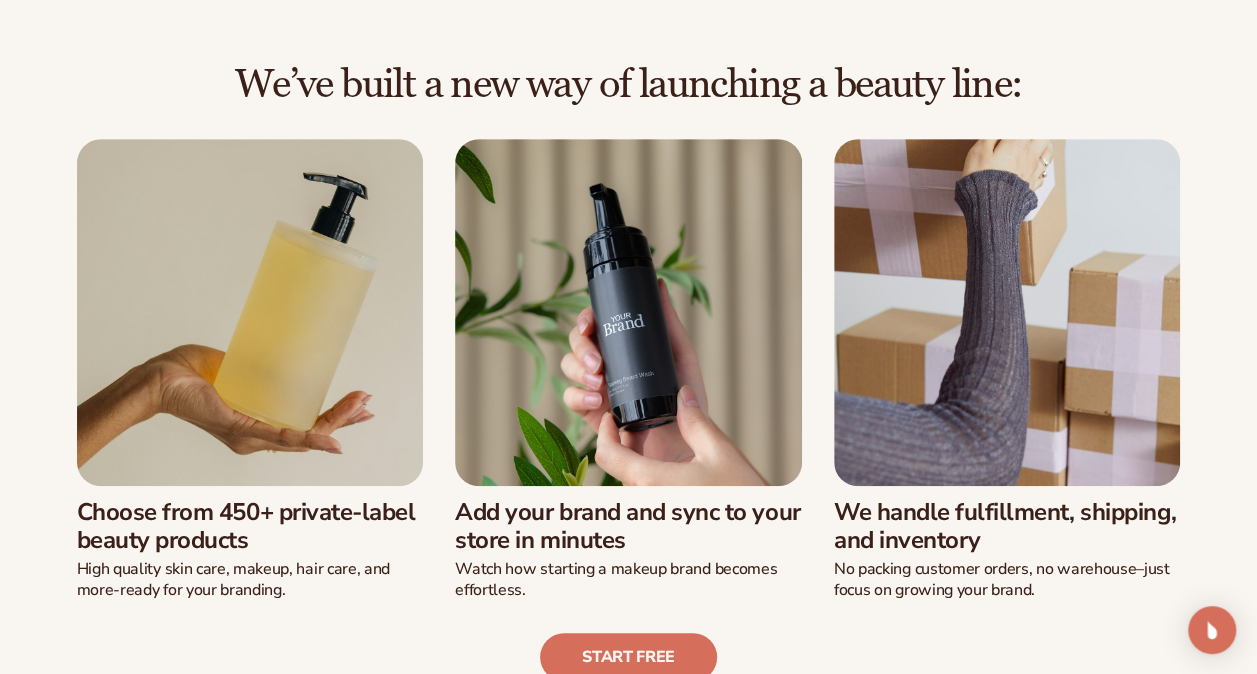 click at bounding box center [250, 312] 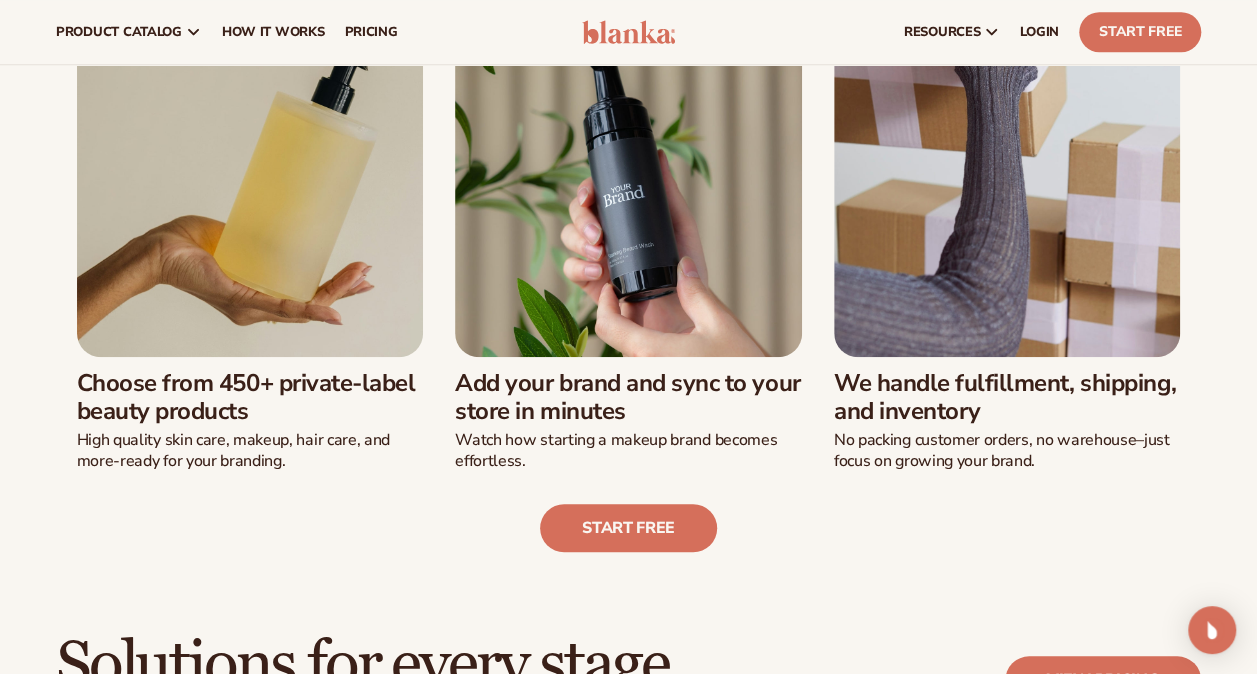 scroll, scrollTop: 500, scrollLeft: 0, axis: vertical 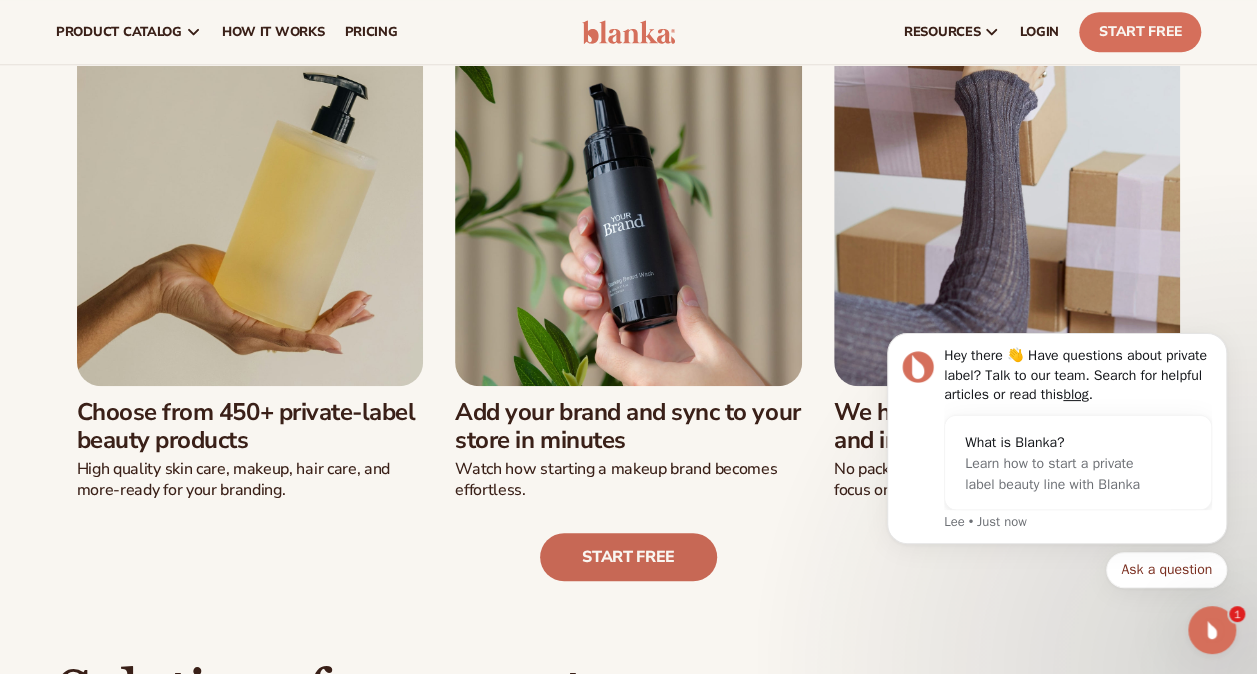 click on "Start free" at bounding box center [628, 557] 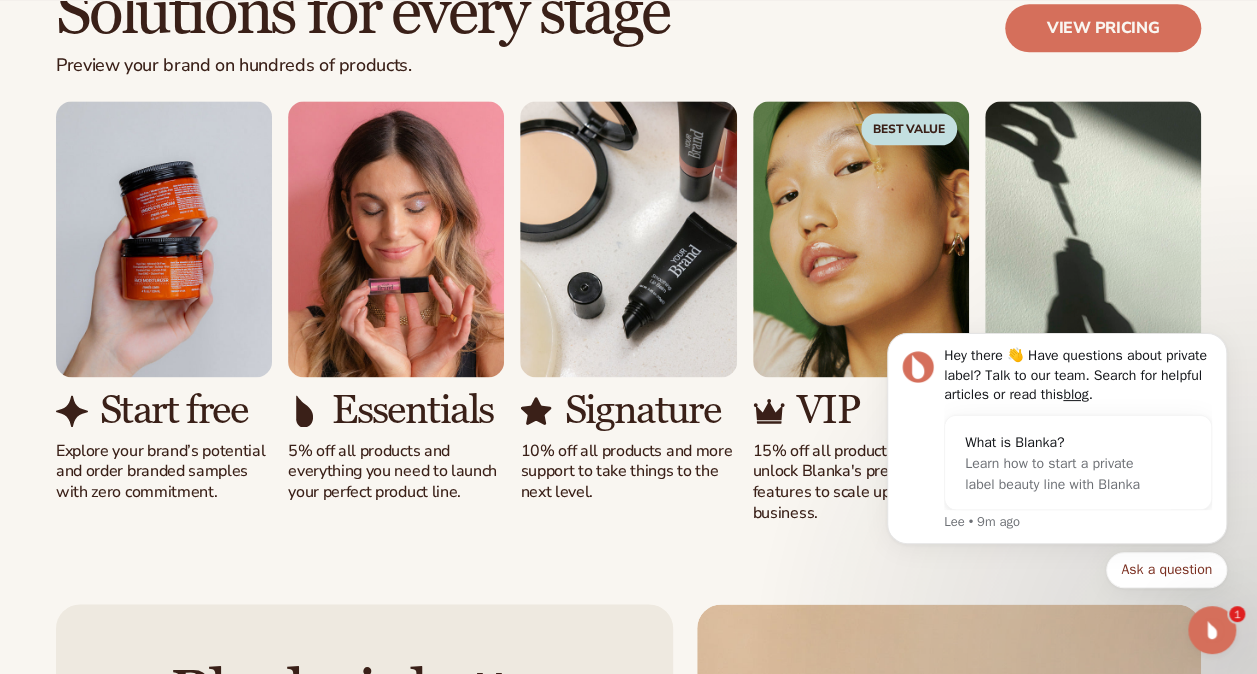 scroll, scrollTop: 1200, scrollLeft: 0, axis: vertical 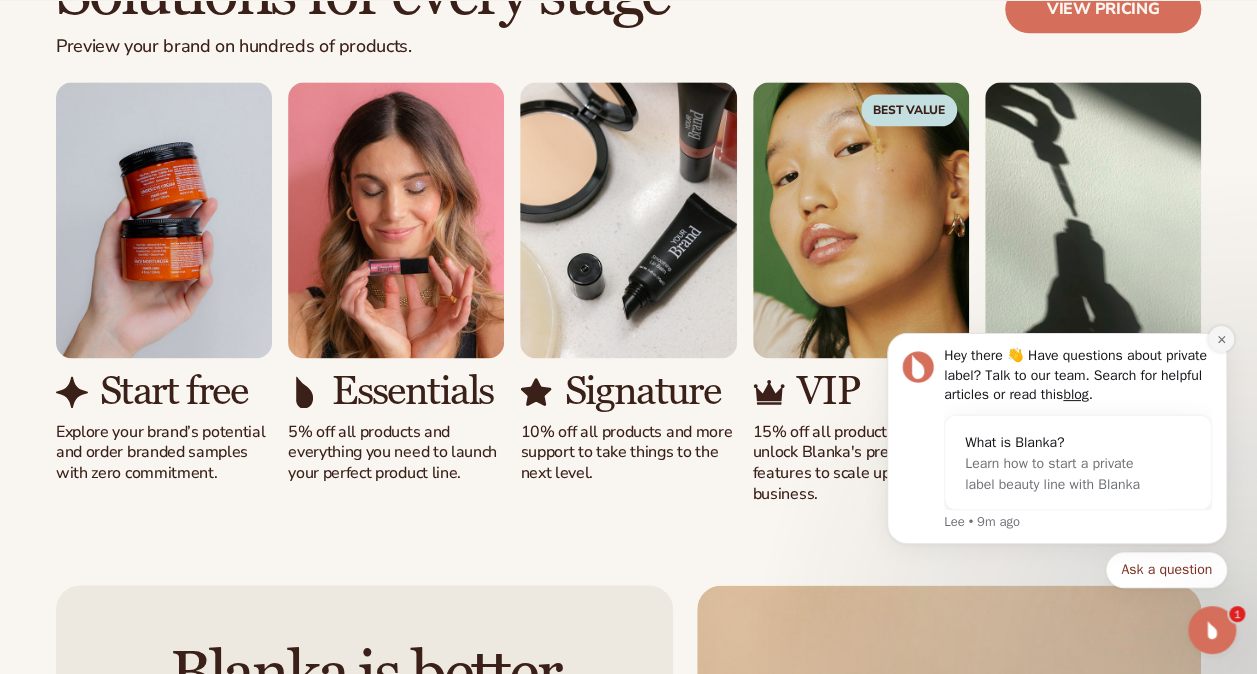 click 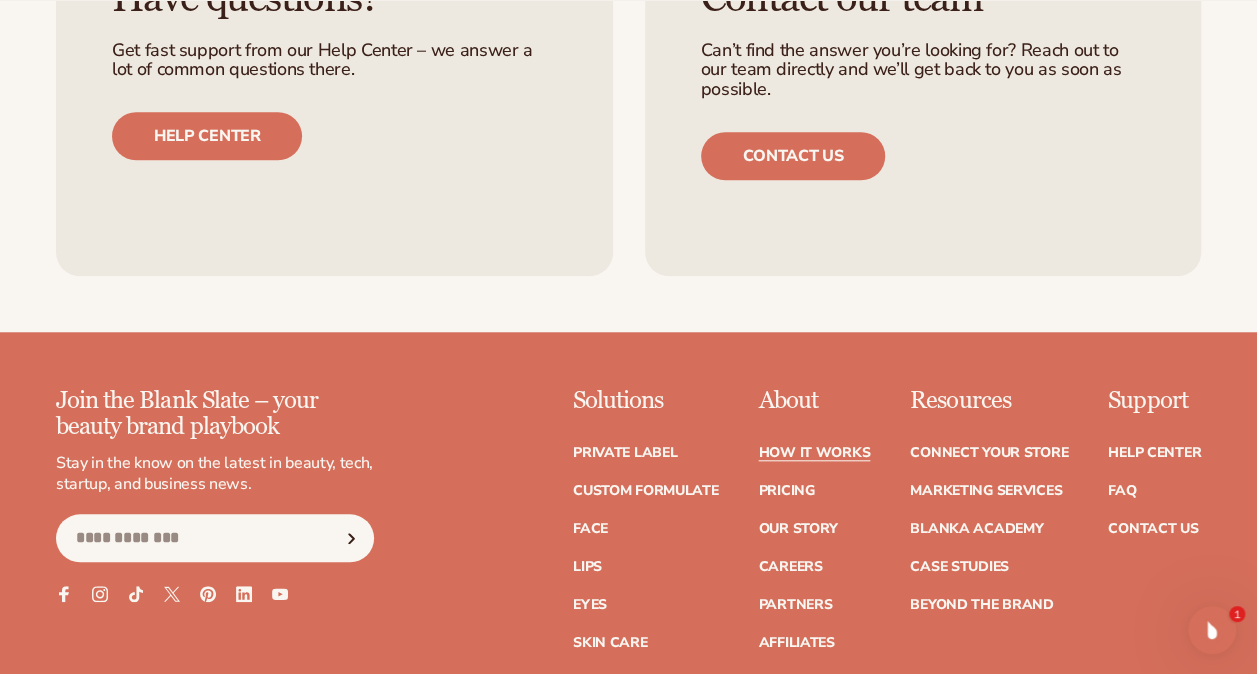 scroll, scrollTop: 4500, scrollLeft: 0, axis: vertical 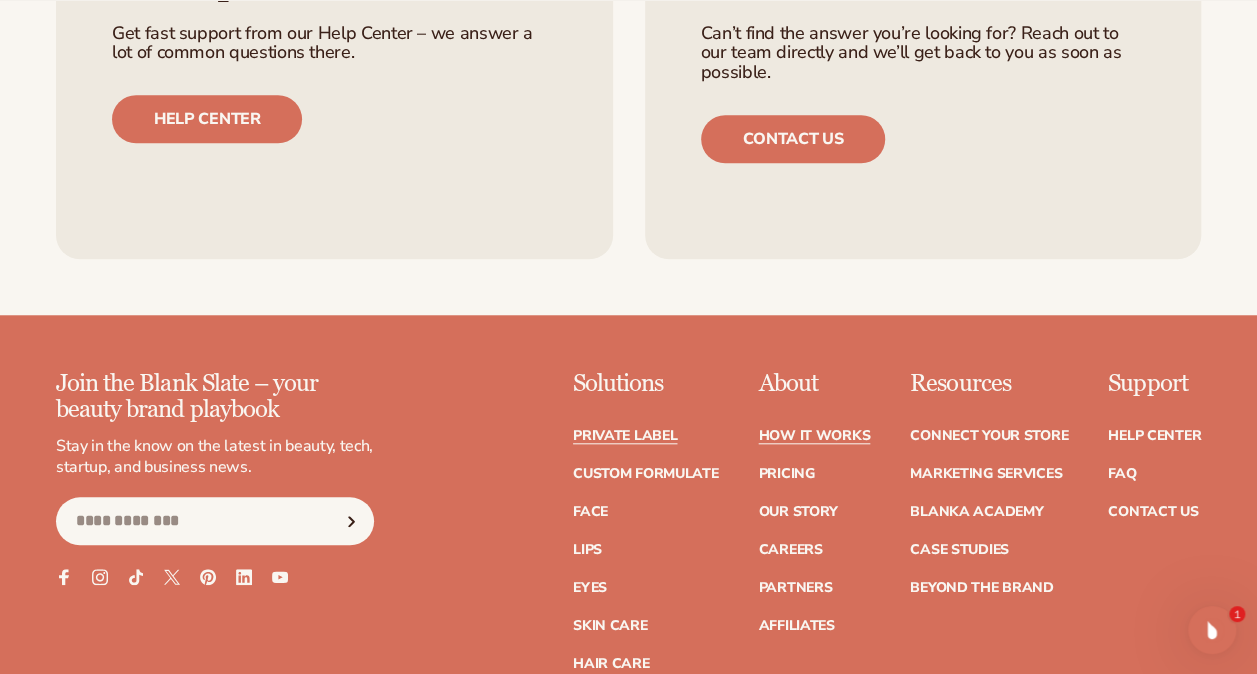 click on "Private label" at bounding box center (625, 436) 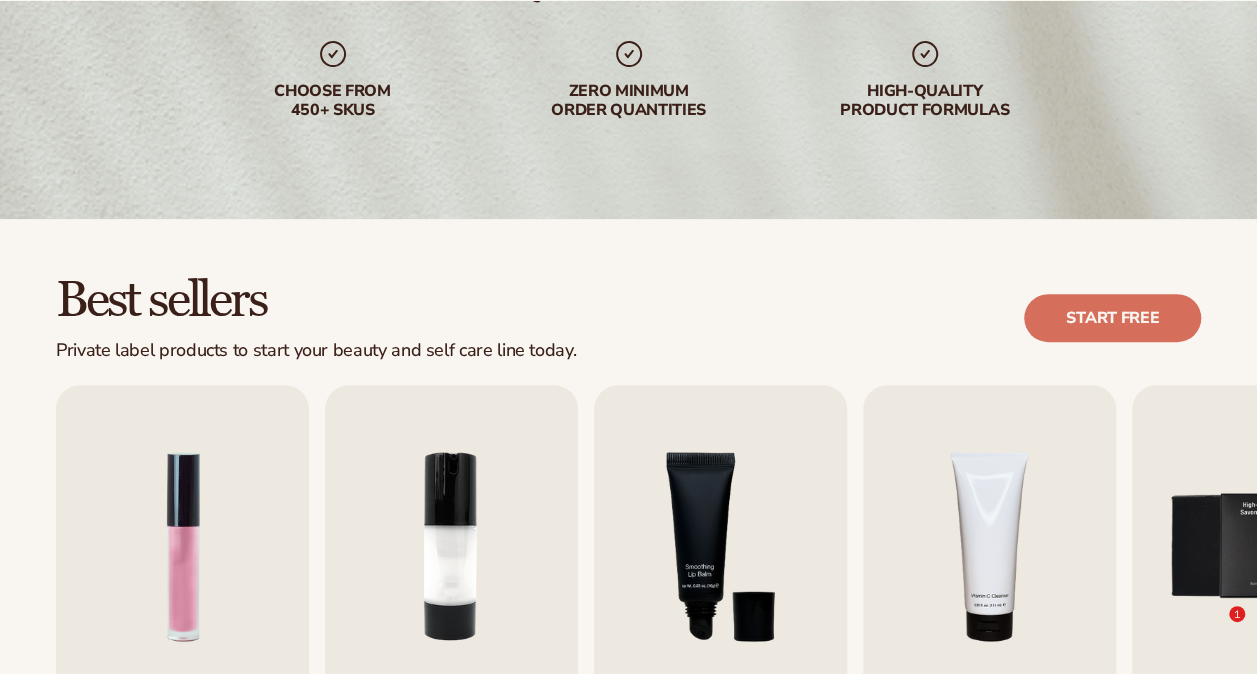 scroll, scrollTop: 400, scrollLeft: 0, axis: vertical 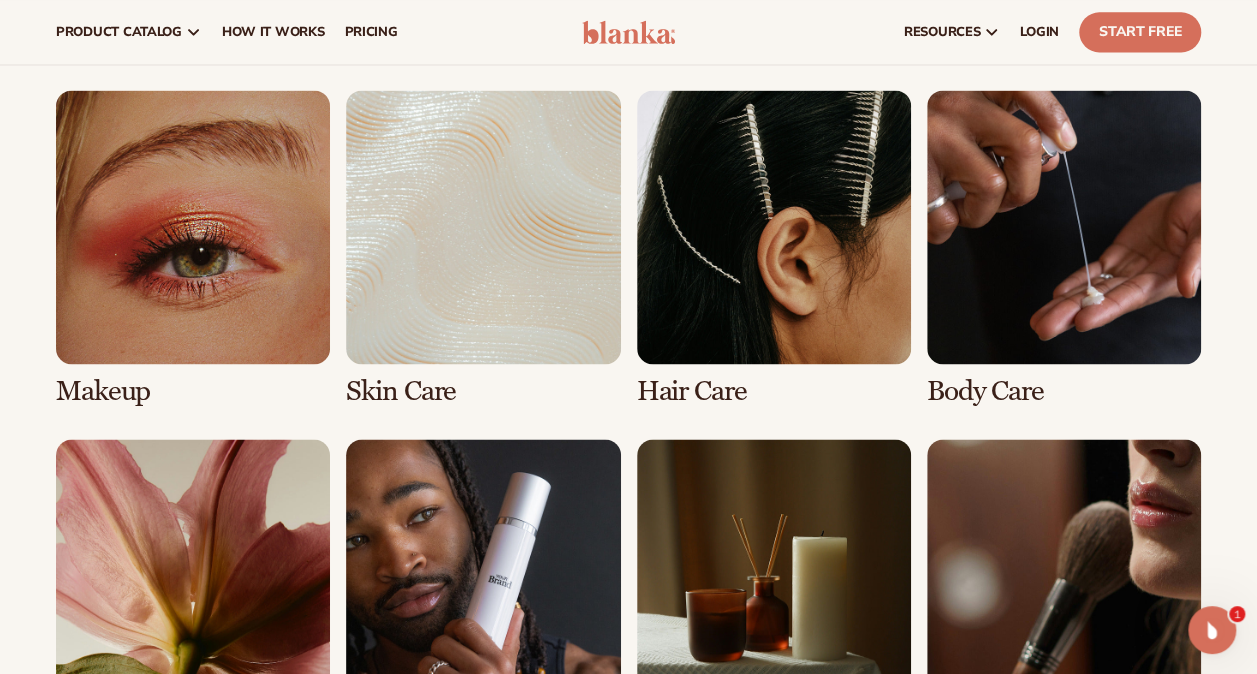 click at bounding box center [483, 248] 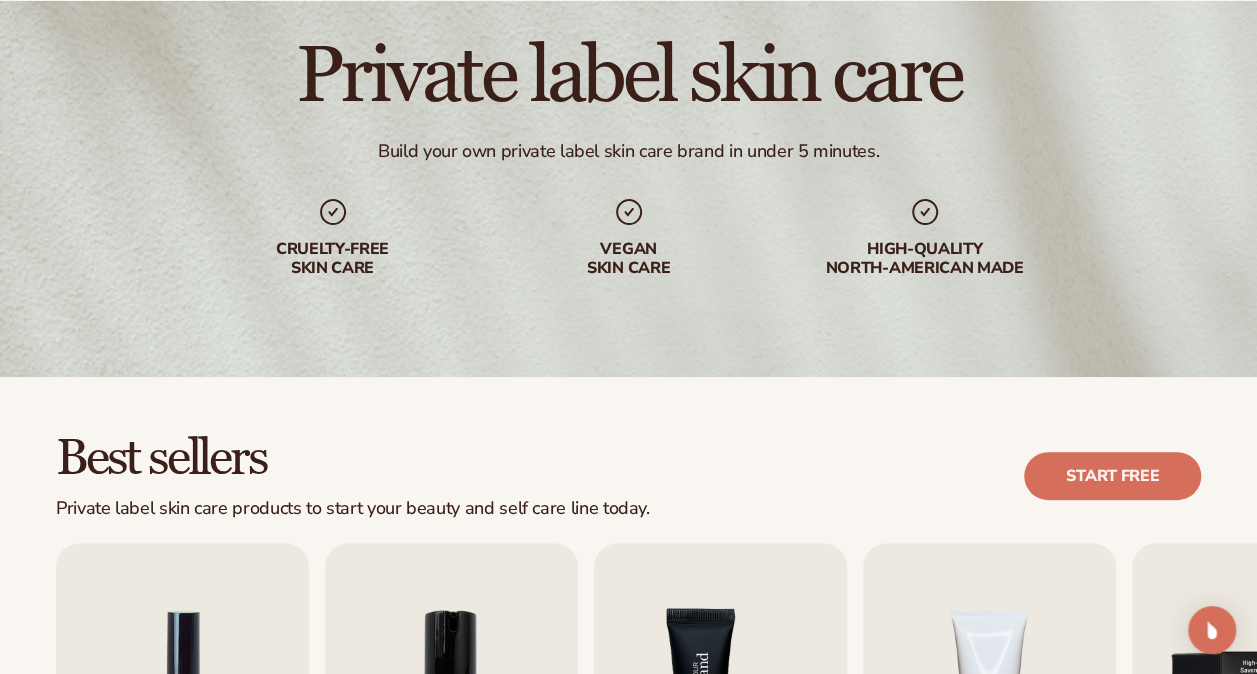 scroll, scrollTop: 400, scrollLeft: 0, axis: vertical 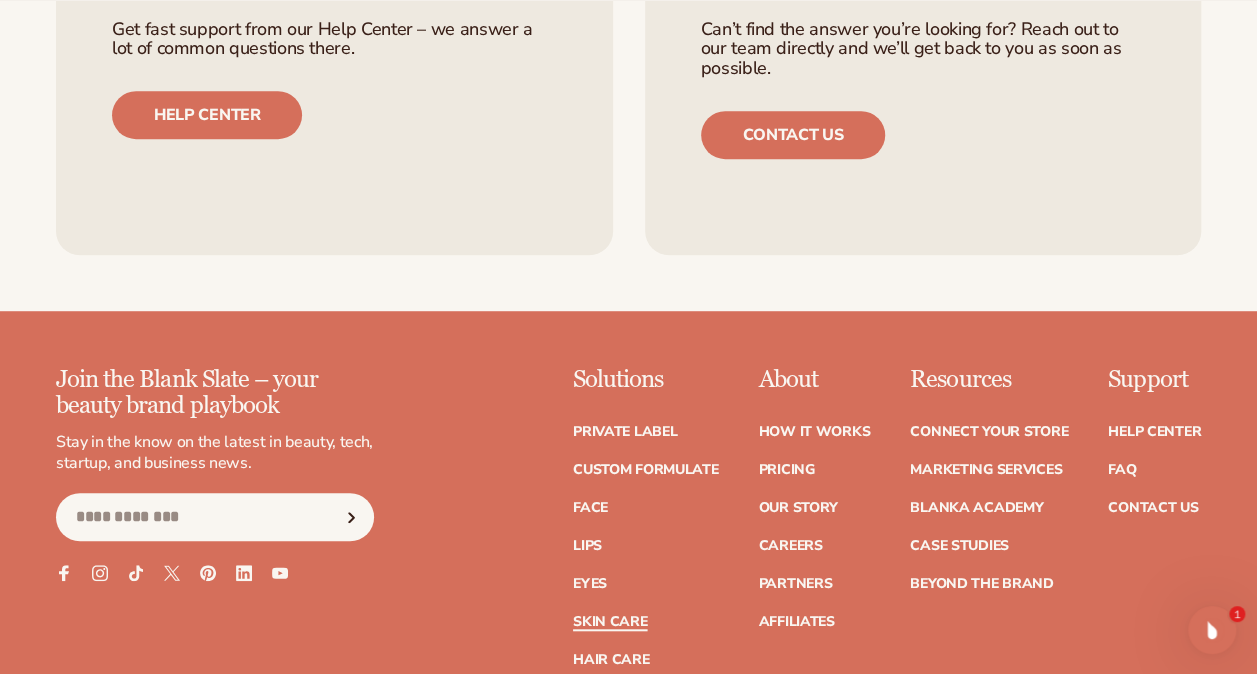 click on "Skin Care" at bounding box center [610, 622] 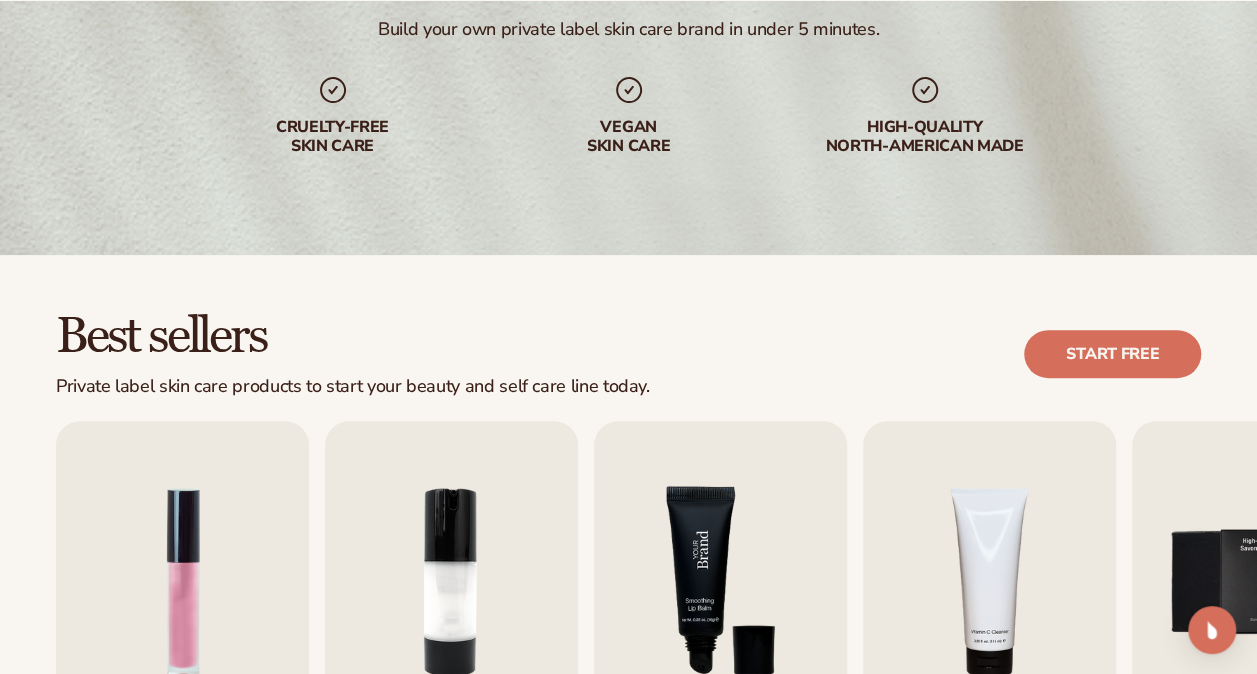 scroll, scrollTop: 300, scrollLeft: 0, axis: vertical 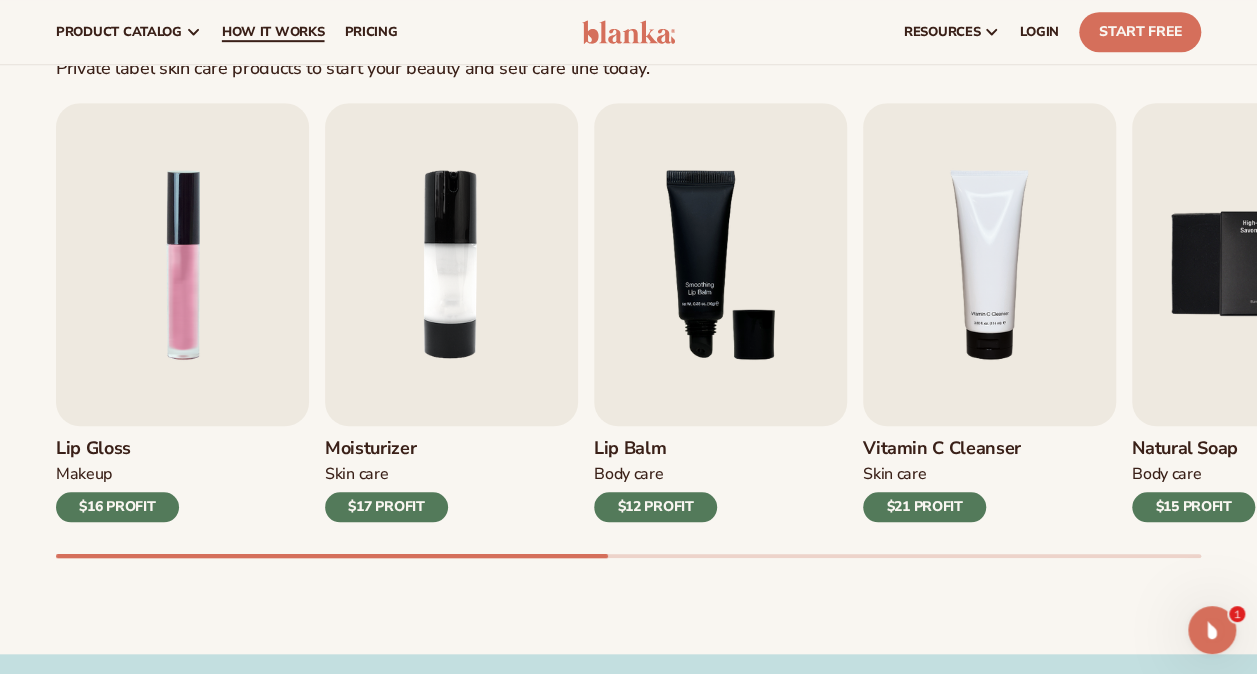 click on "How It Works" at bounding box center [273, 32] 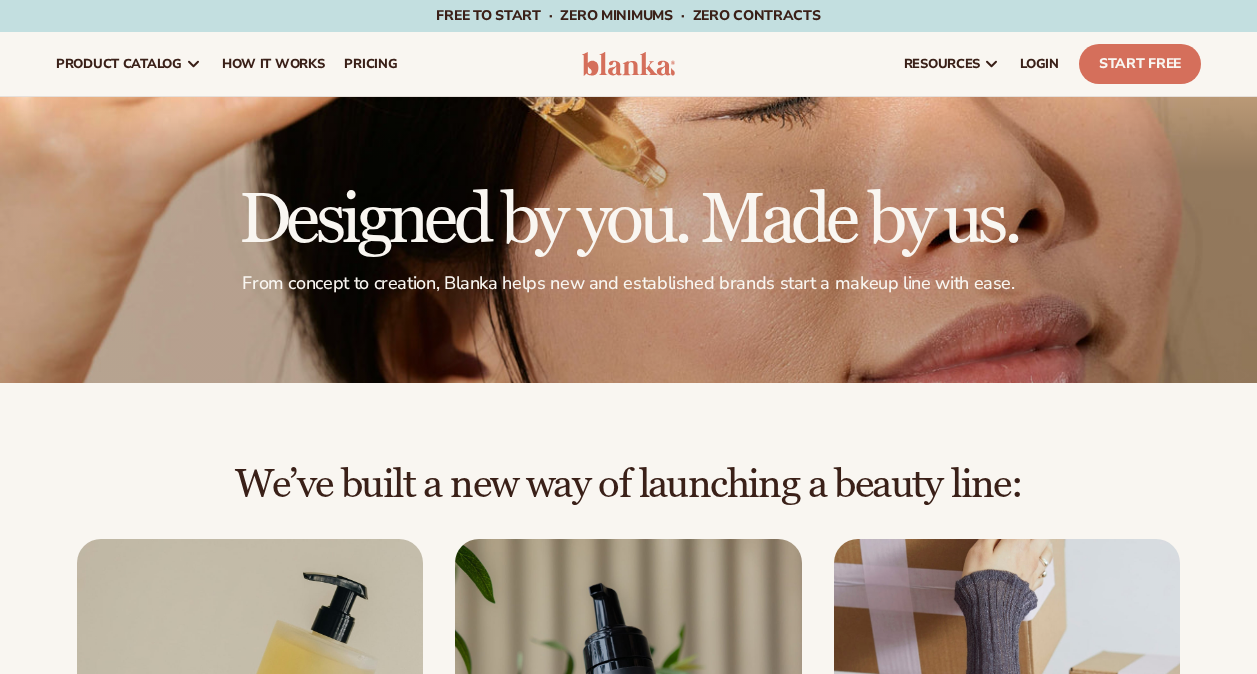 scroll, scrollTop: 0, scrollLeft: 0, axis: both 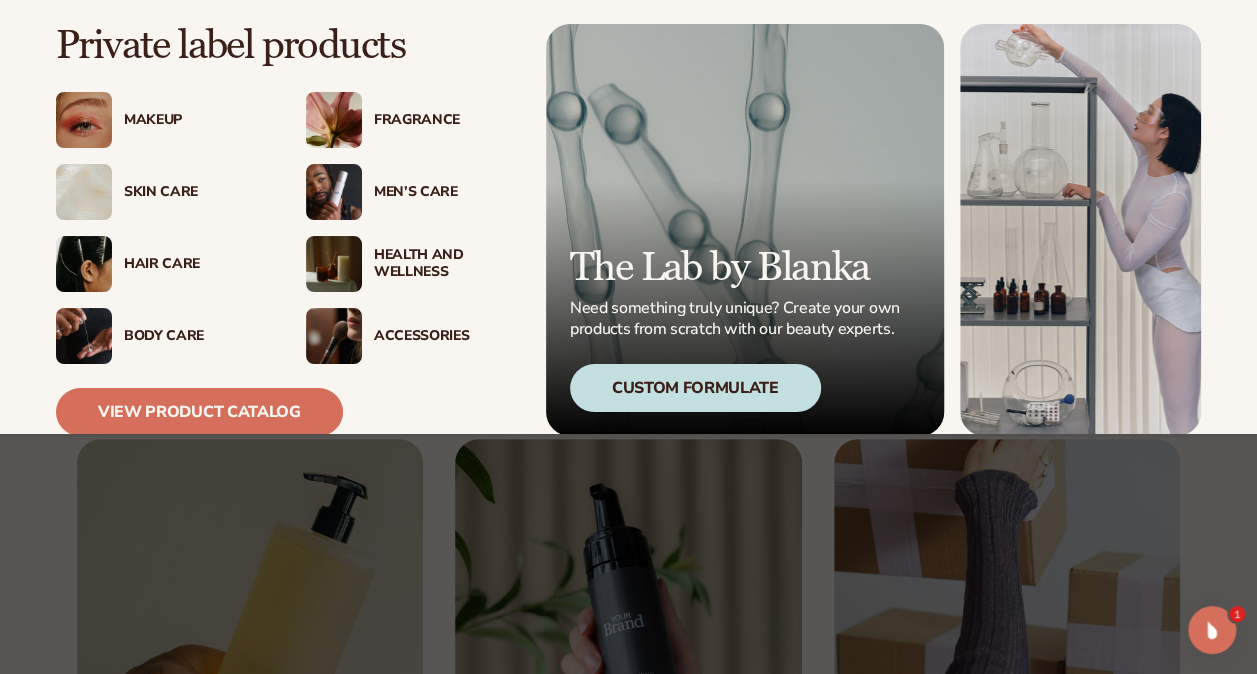 click on "Skin Care" at bounding box center (195, 192) 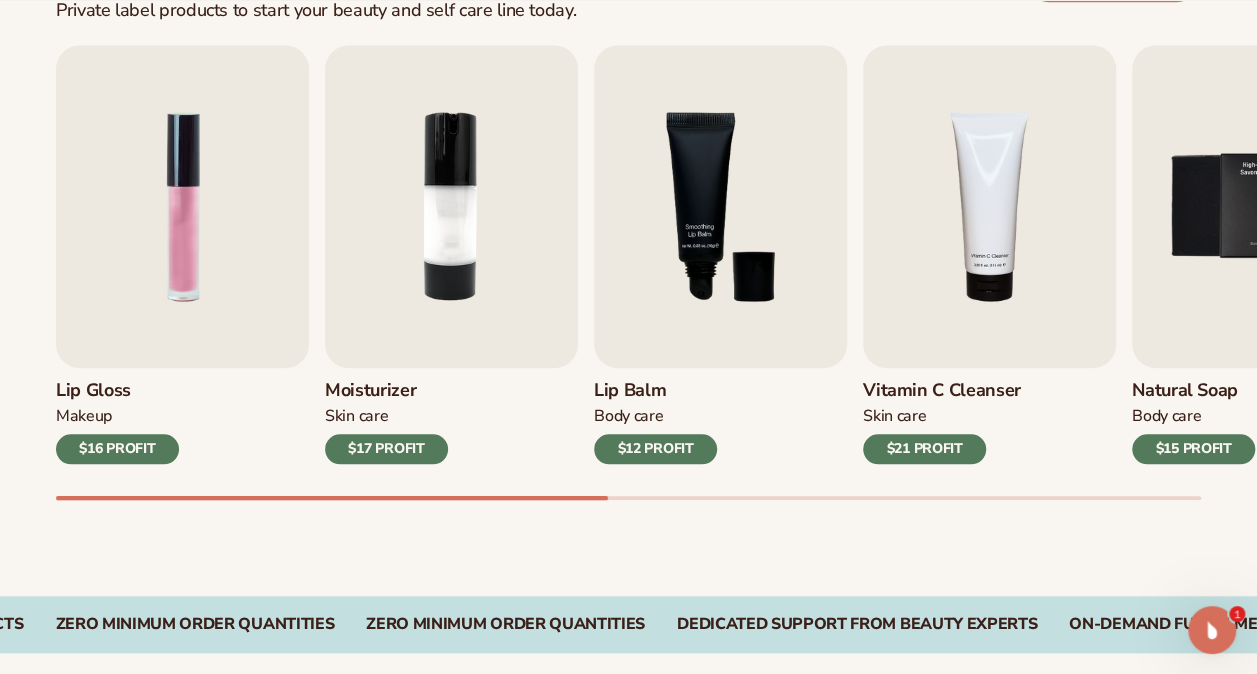 scroll, scrollTop: 800, scrollLeft: 0, axis: vertical 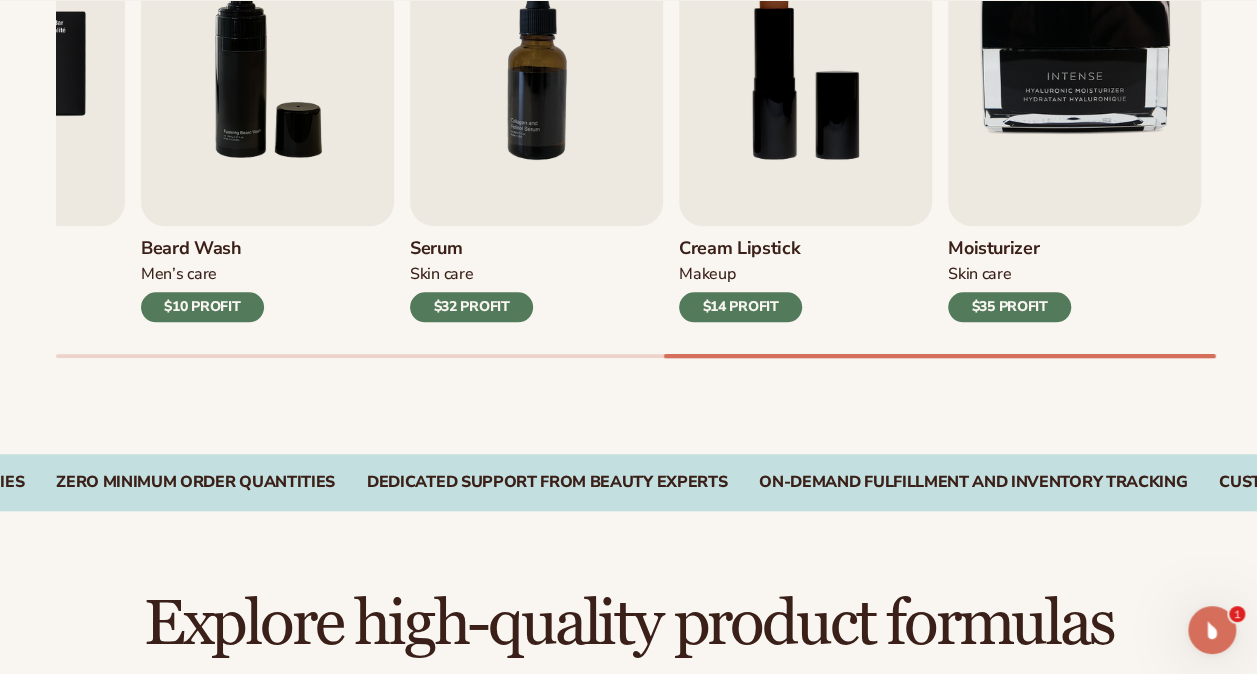 click on "Skip to content
Free to start · ZERO minimums · ZERO contracts ·
Free to start · ZERO minimums · ZERO contracts ·
Free to start · ZERO minimums · ZERO contracts ·
Free to start · ZERO minimums · ZERO contracts ·
Free to start · ZERO minimums · ZERO contracts ·
Free to start · ZERO minimums · ZERO contracts ·" at bounding box center (628, -463) 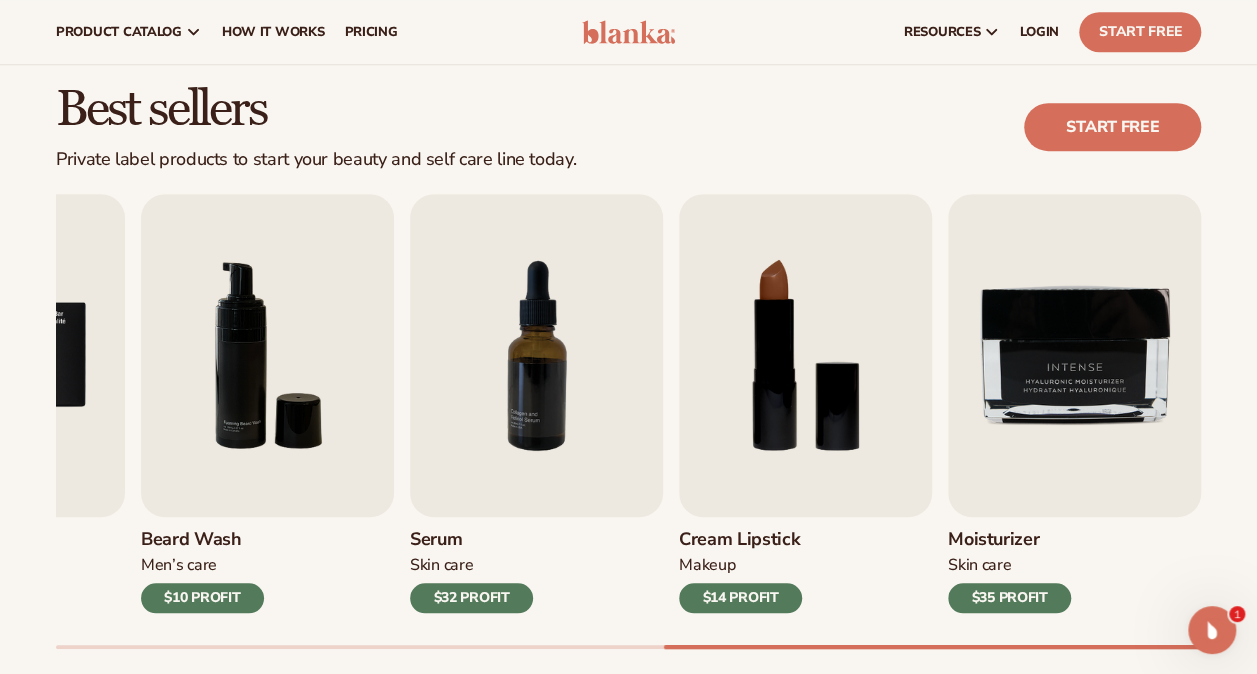 scroll, scrollTop: 500, scrollLeft: 0, axis: vertical 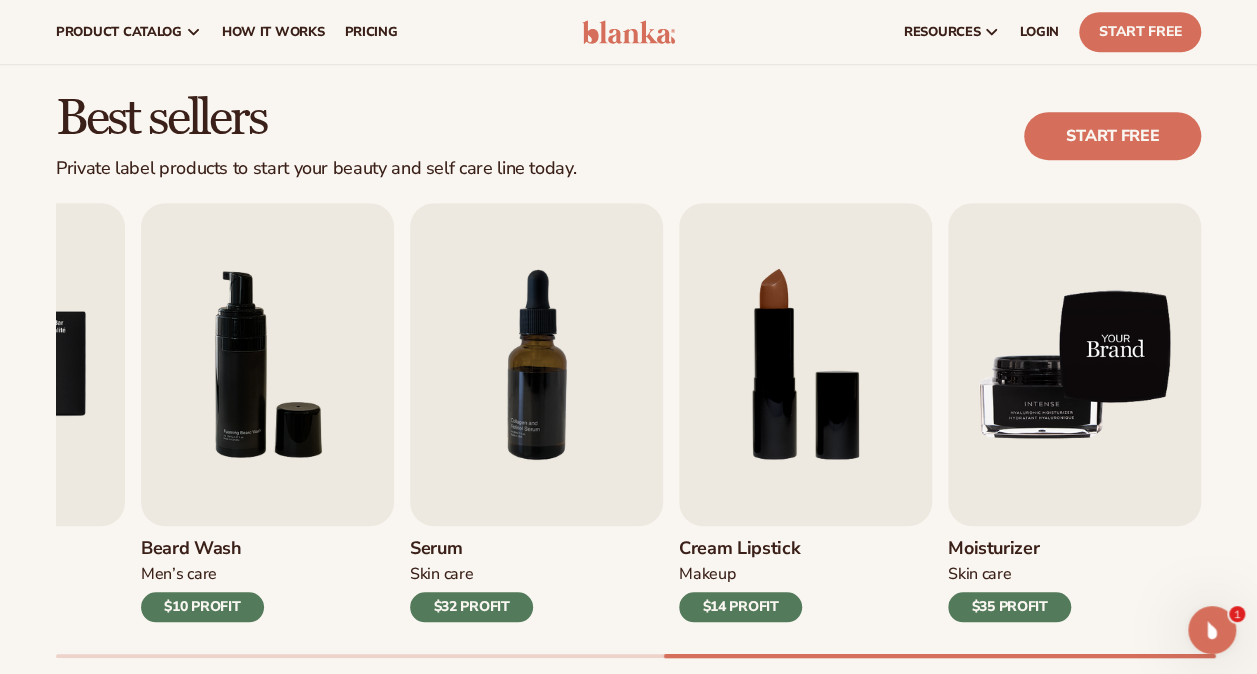 click at bounding box center (1074, 364) 